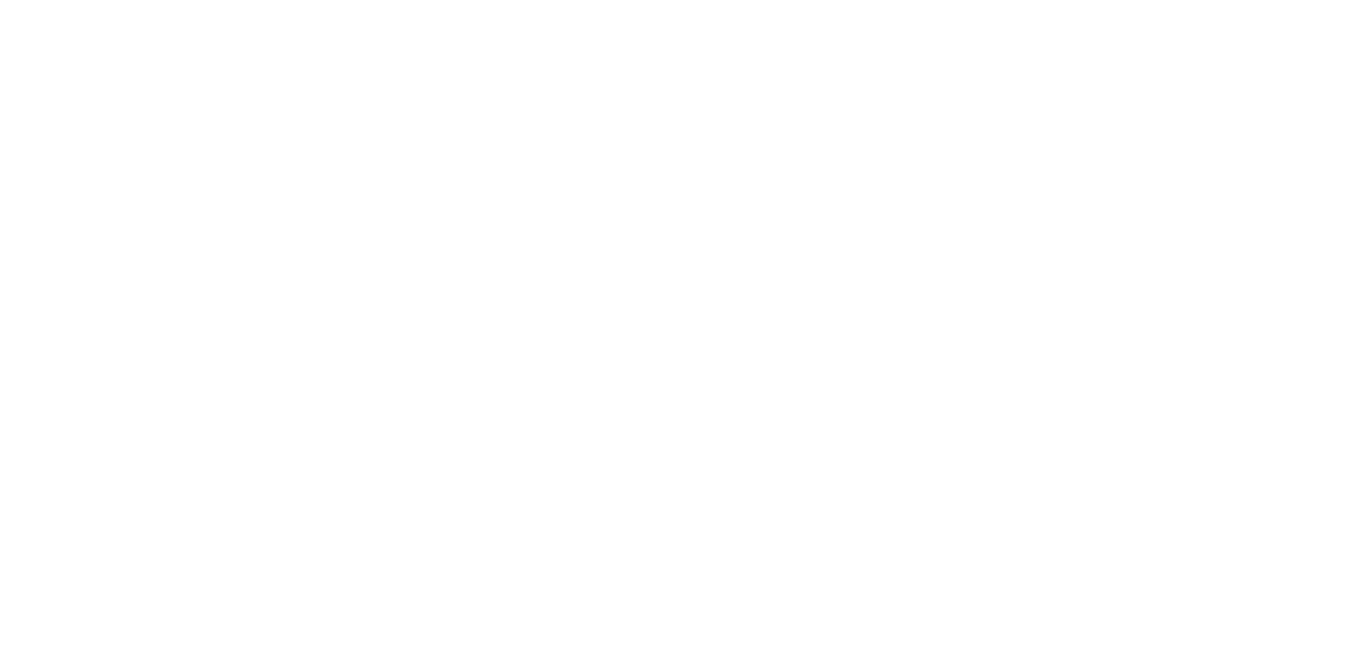scroll, scrollTop: 0, scrollLeft: 0, axis: both 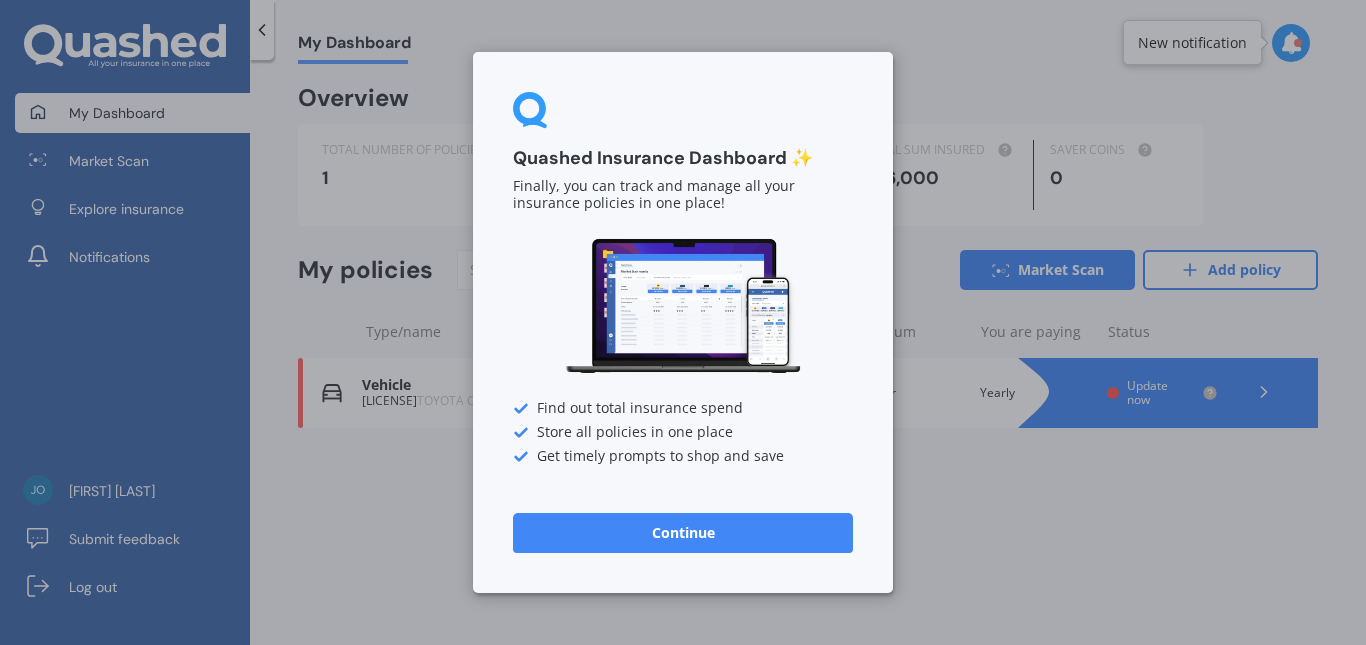 click on "Continue" at bounding box center [683, 533] 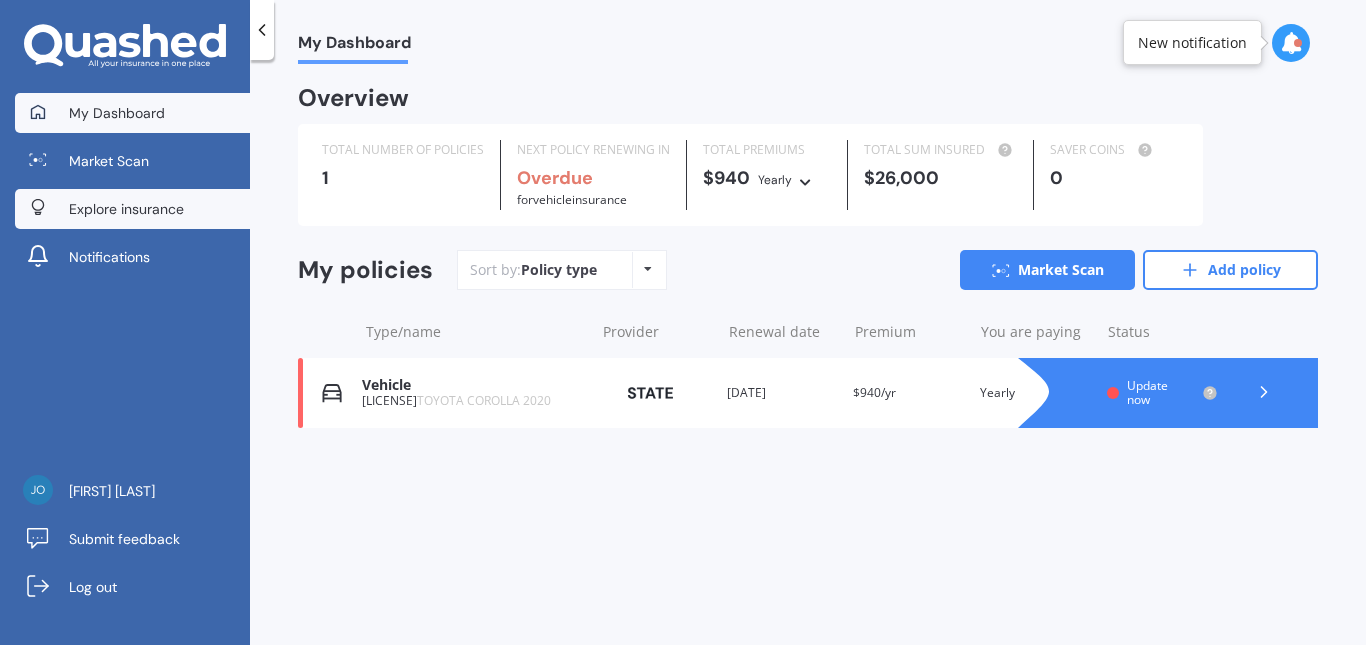 click on "Explore insurance" at bounding box center [126, 209] 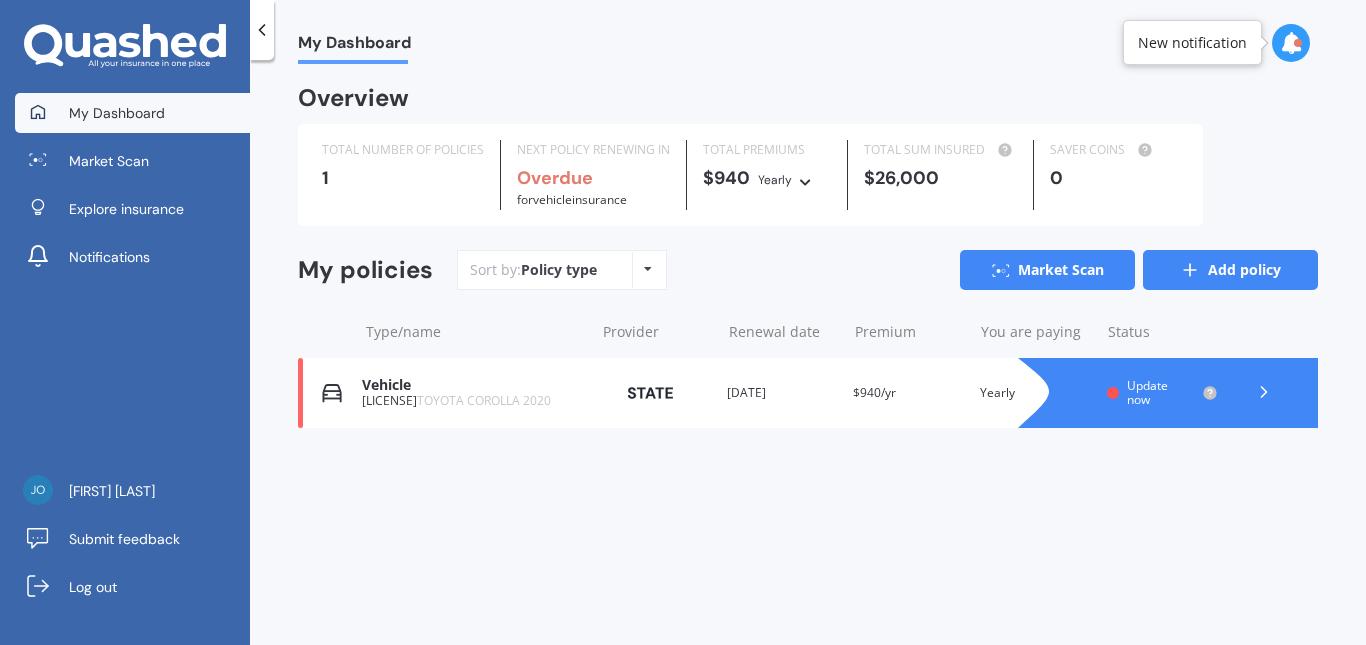 click on "Add policy" at bounding box center (1230, 270) 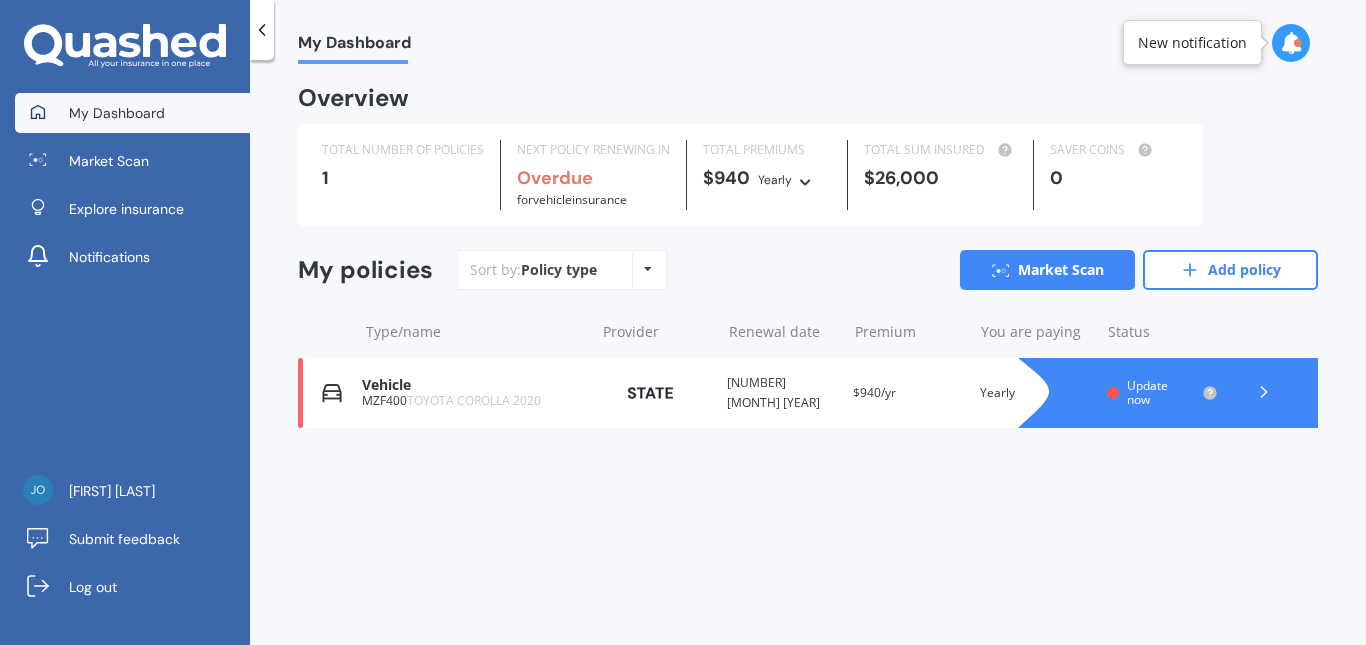 scroll, scrollTop: 0, scrollLeft: 0, axis: both 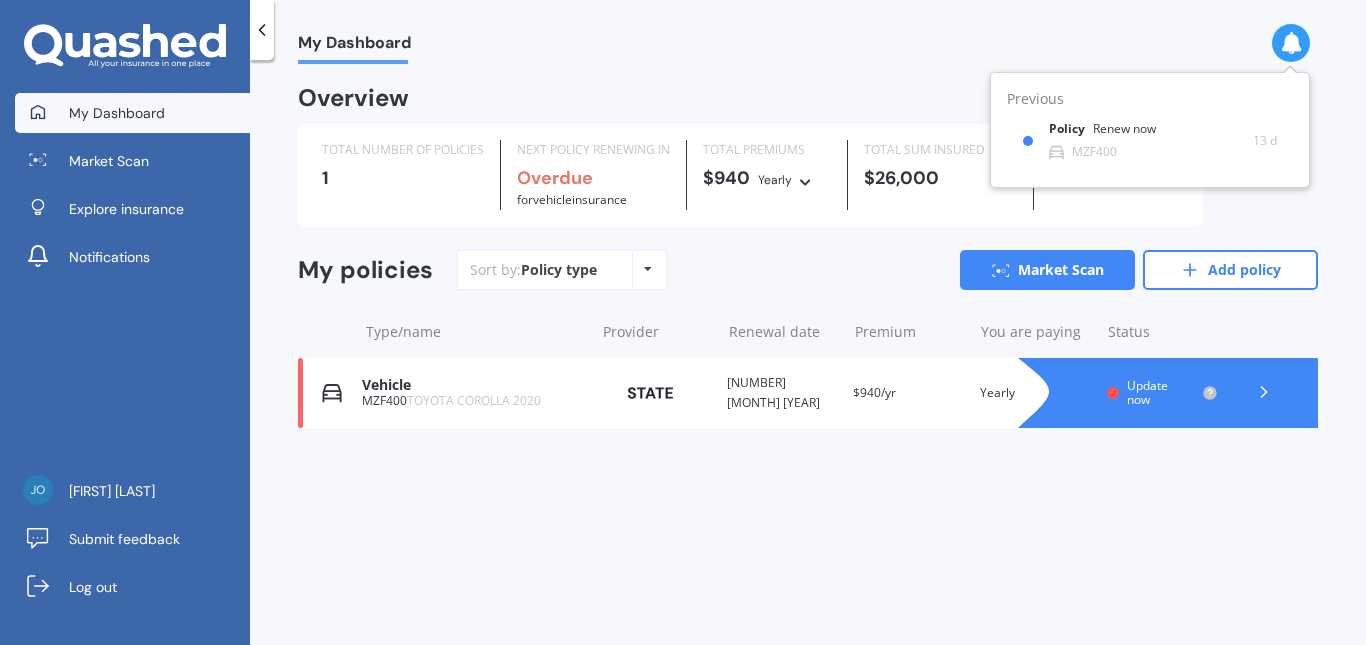 click on "My Dashboard" at bounding box center [808, 32] 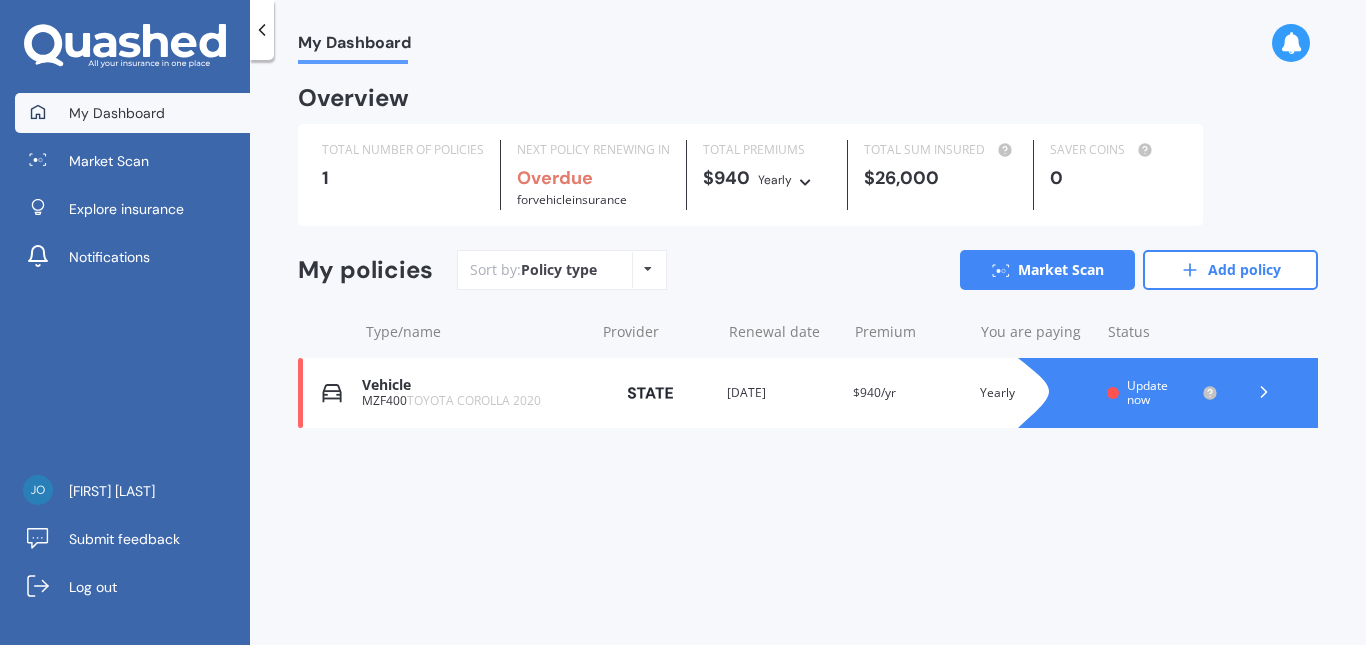 scroll, scrollTop: 0, scrollLeft: 0, axis: both 